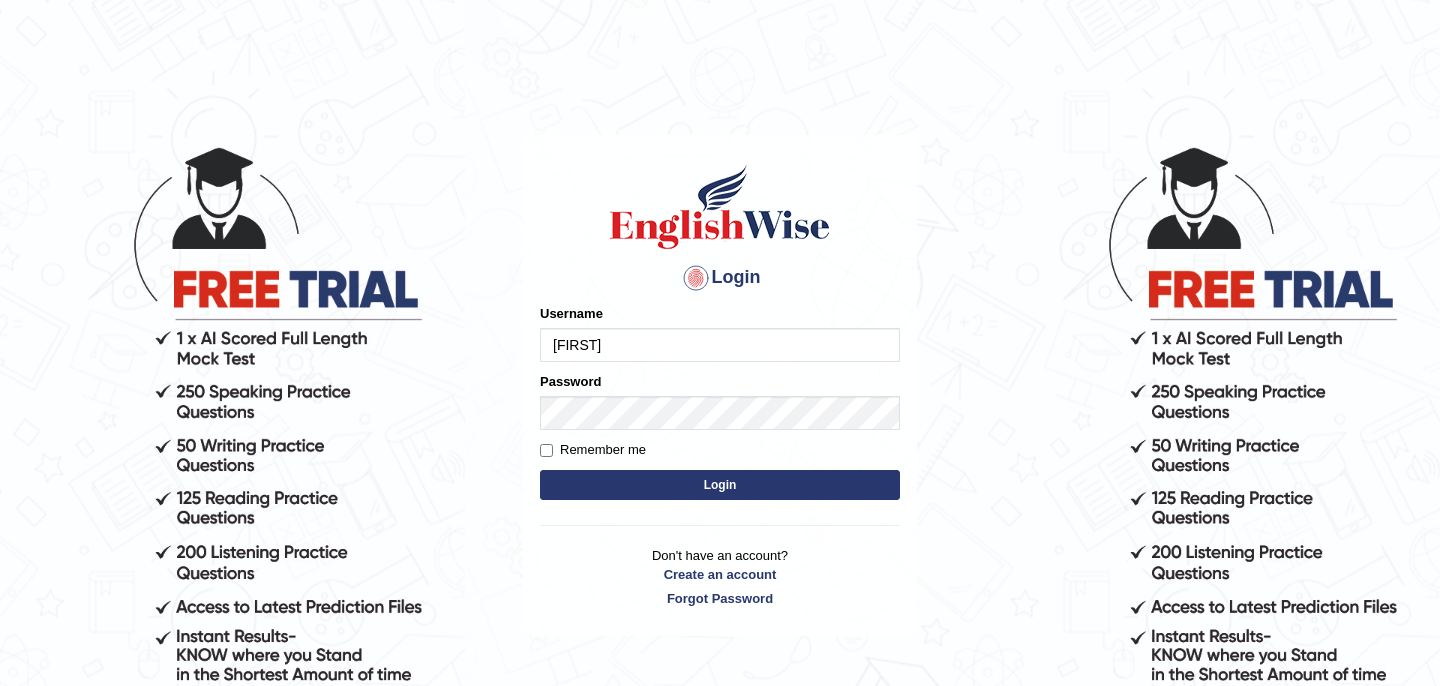 scroll, scrollTop: 0, scrollLeft: 0, axis: both 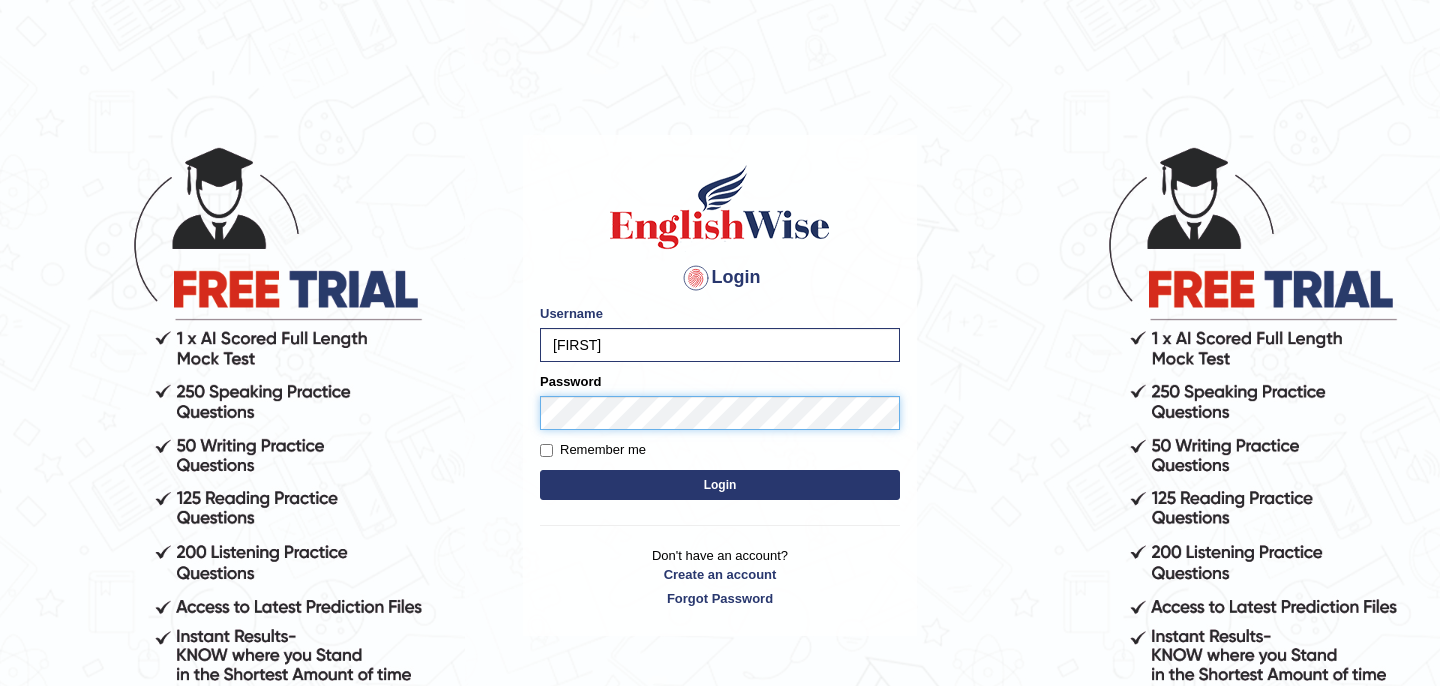 click on "Login" at bounding box center [720, 485] 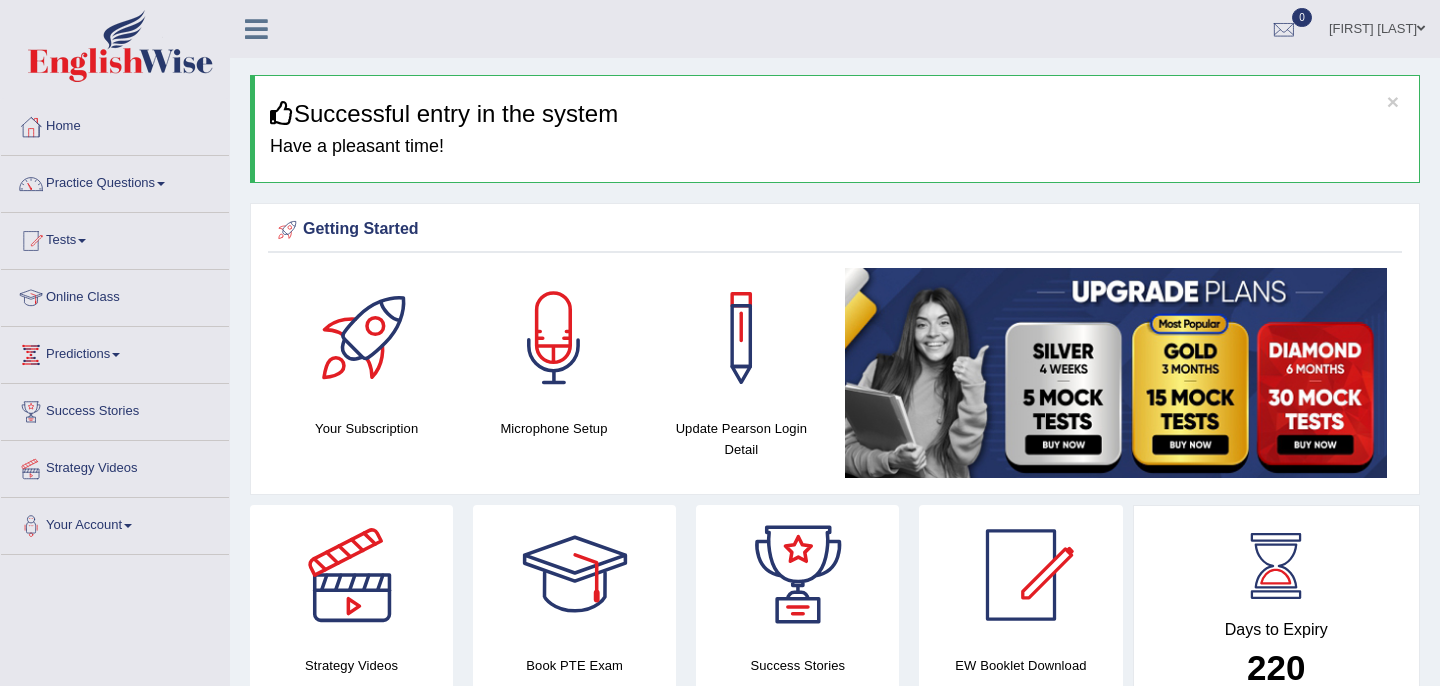 scroll, scrollTop: 0, scrollLeft: 0, axis: both 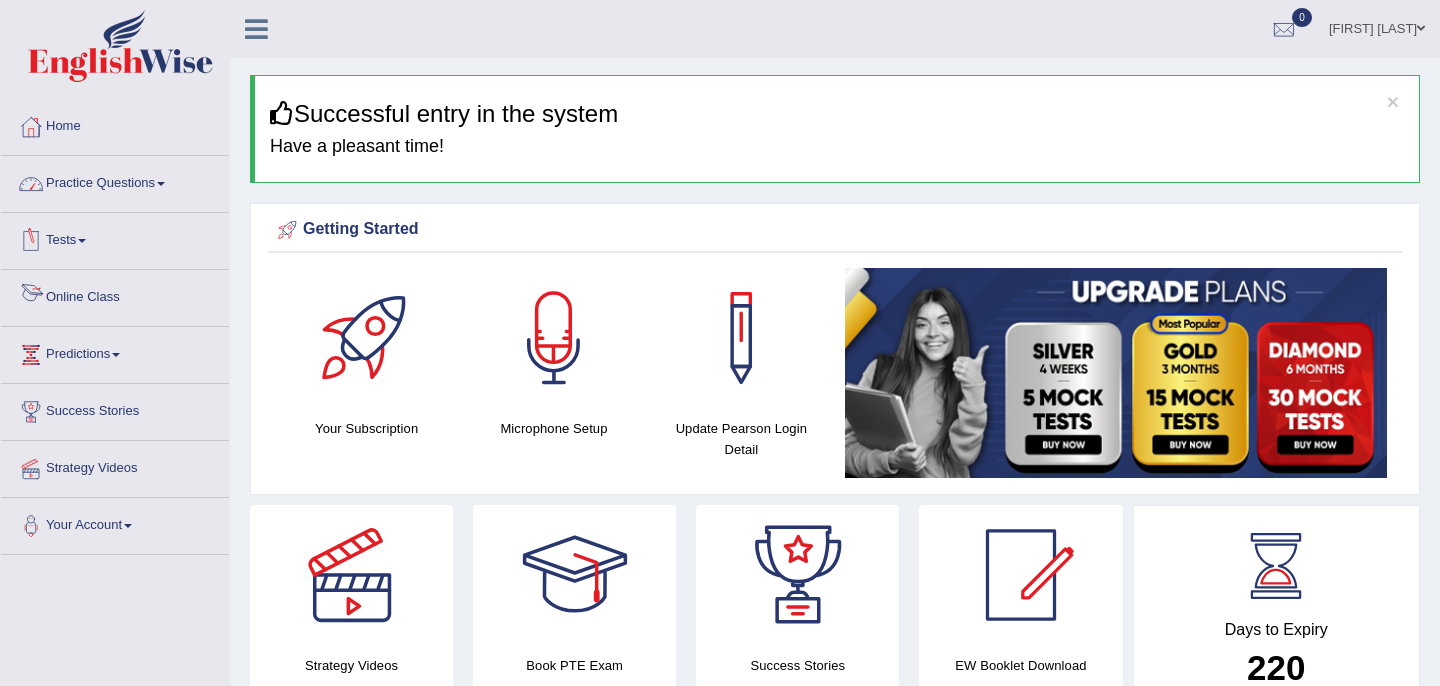 click on "Online Class" at bounding box center (115, 295) 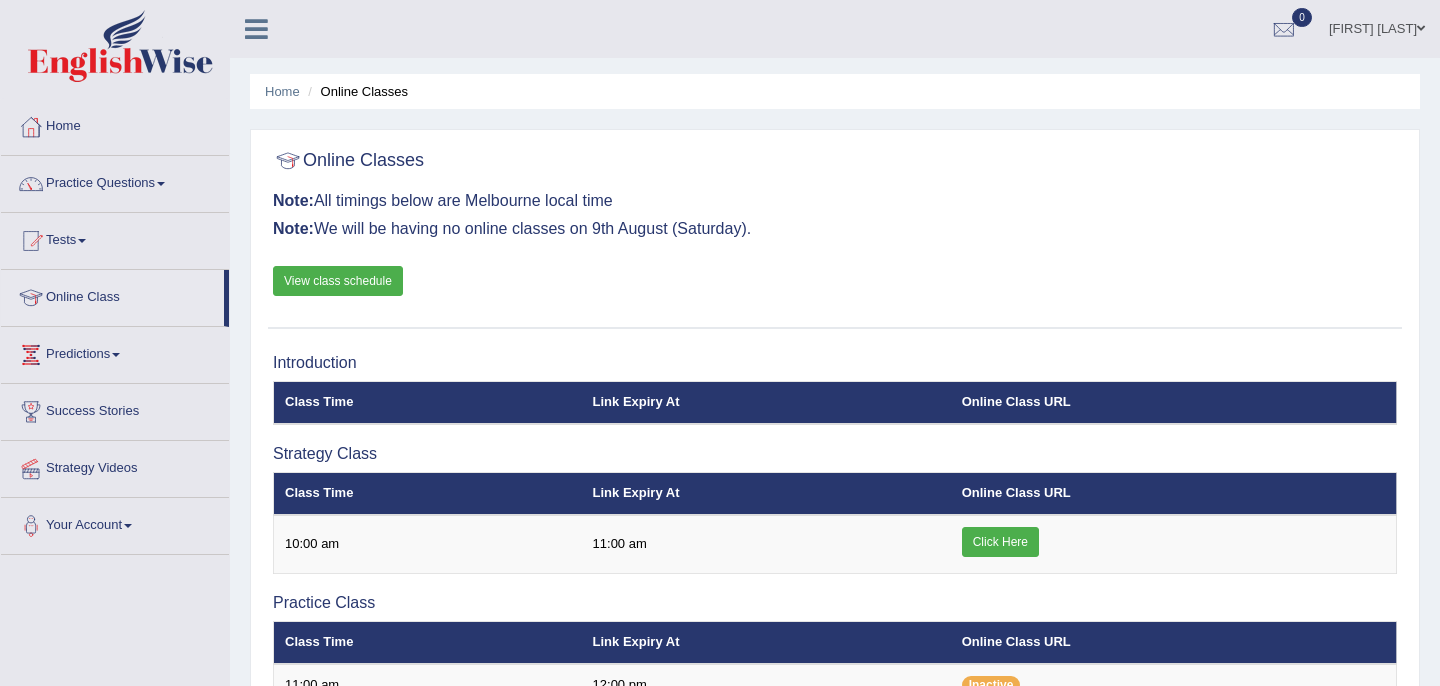 scroll, scrollTop: 0, scrollLeft: 0, axis: both 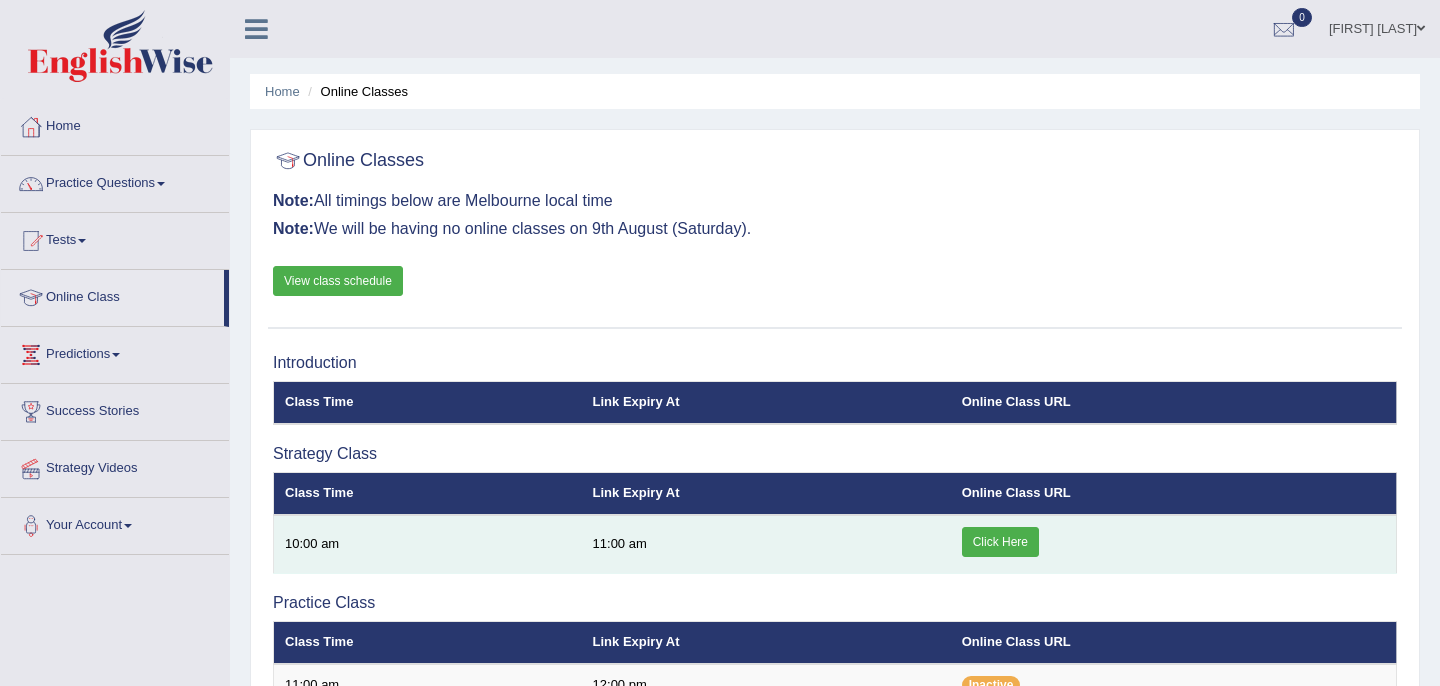 click on "Click Here" at bounding box center (1000, 542) 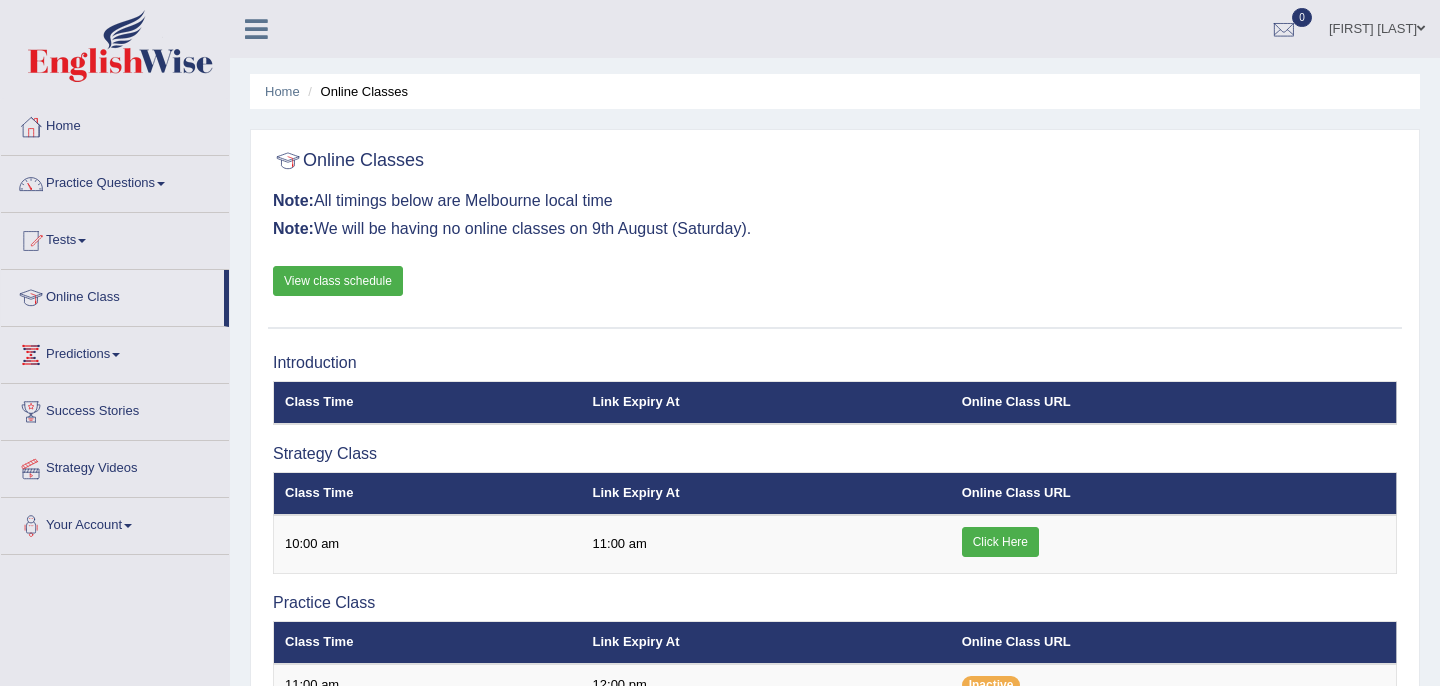 scroll, scrollTop: 0, scrollLeft: 0, axis: both 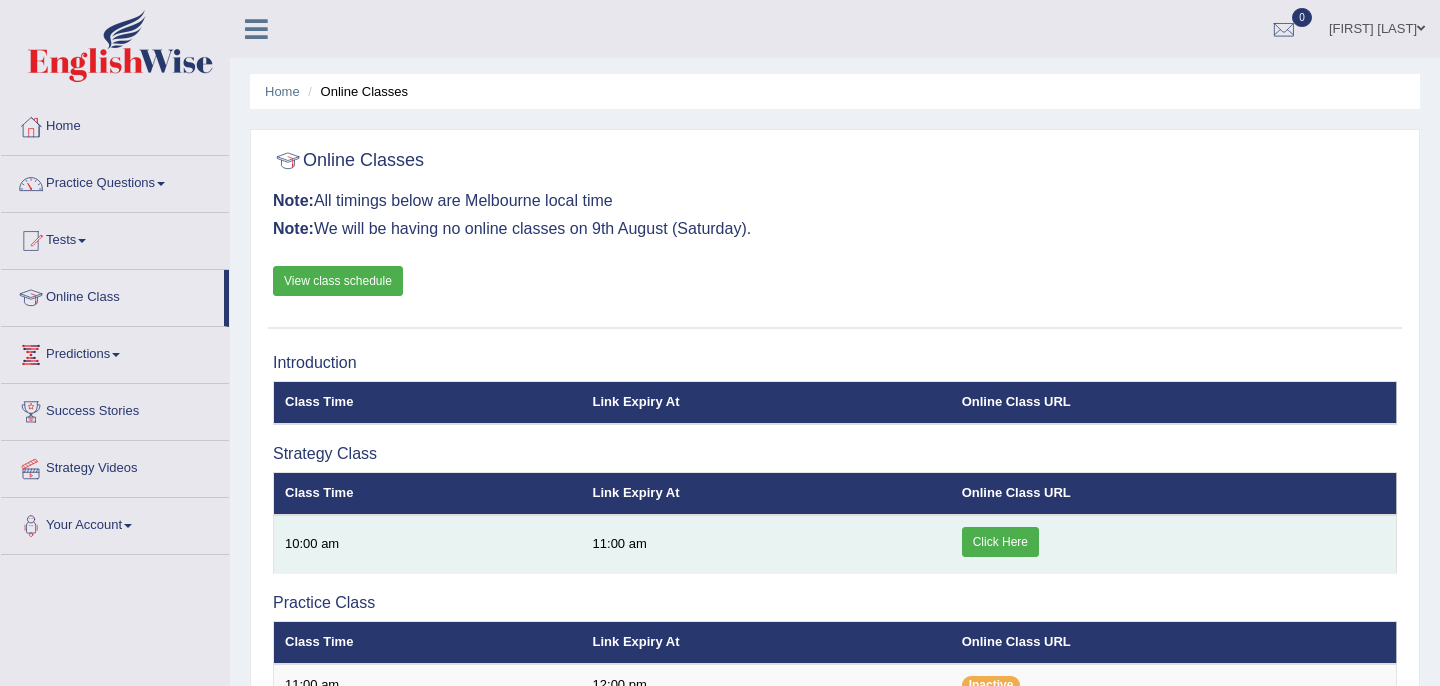 click on "Click Here" at bounding box center (1000, 542) 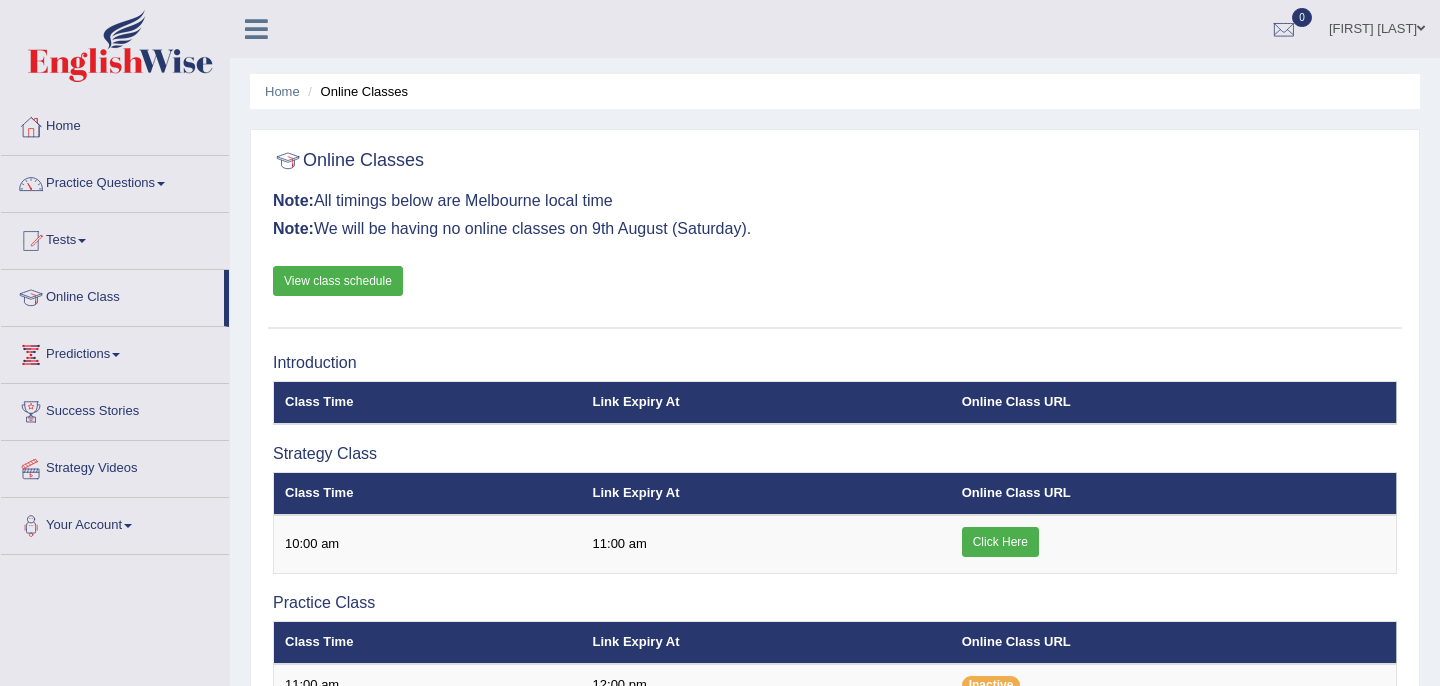 scroll, scrollTop: 0, scrollLeft: 0, axis: both 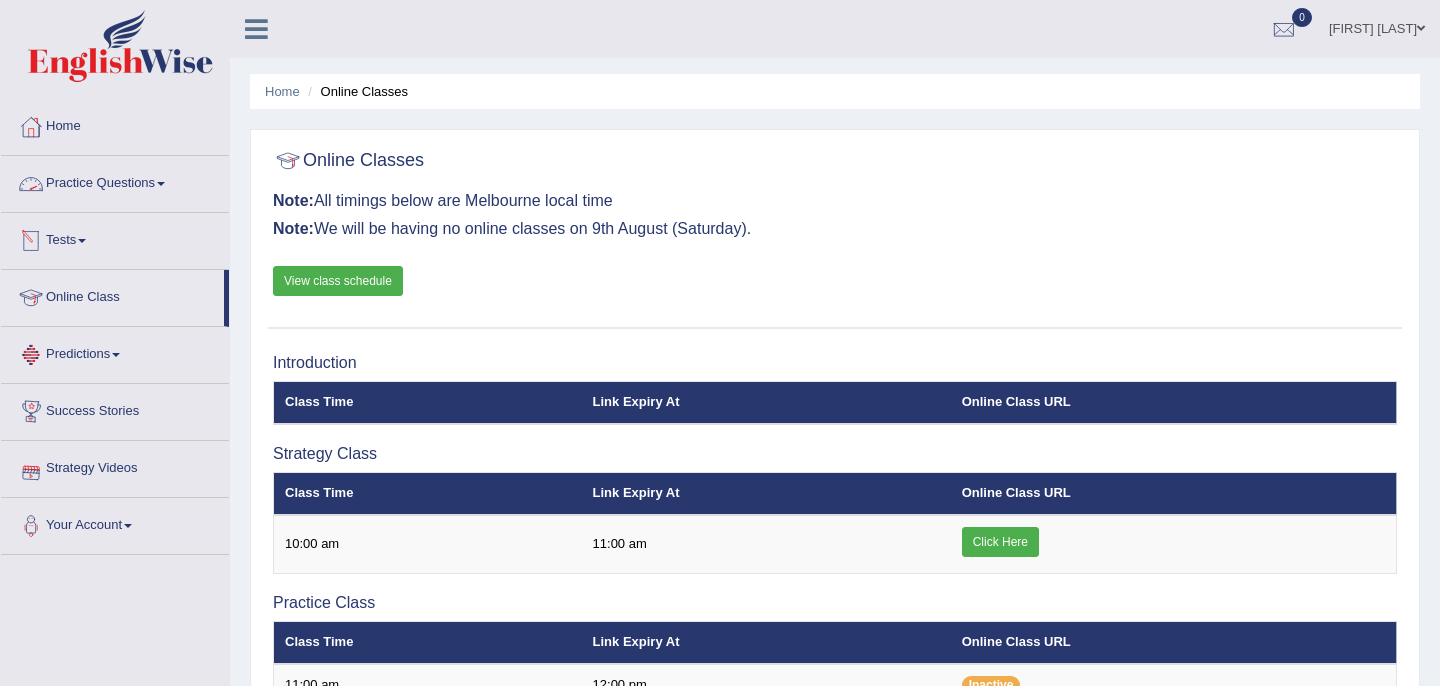 click on "Practice Questions" at bounding box center [115, 181] 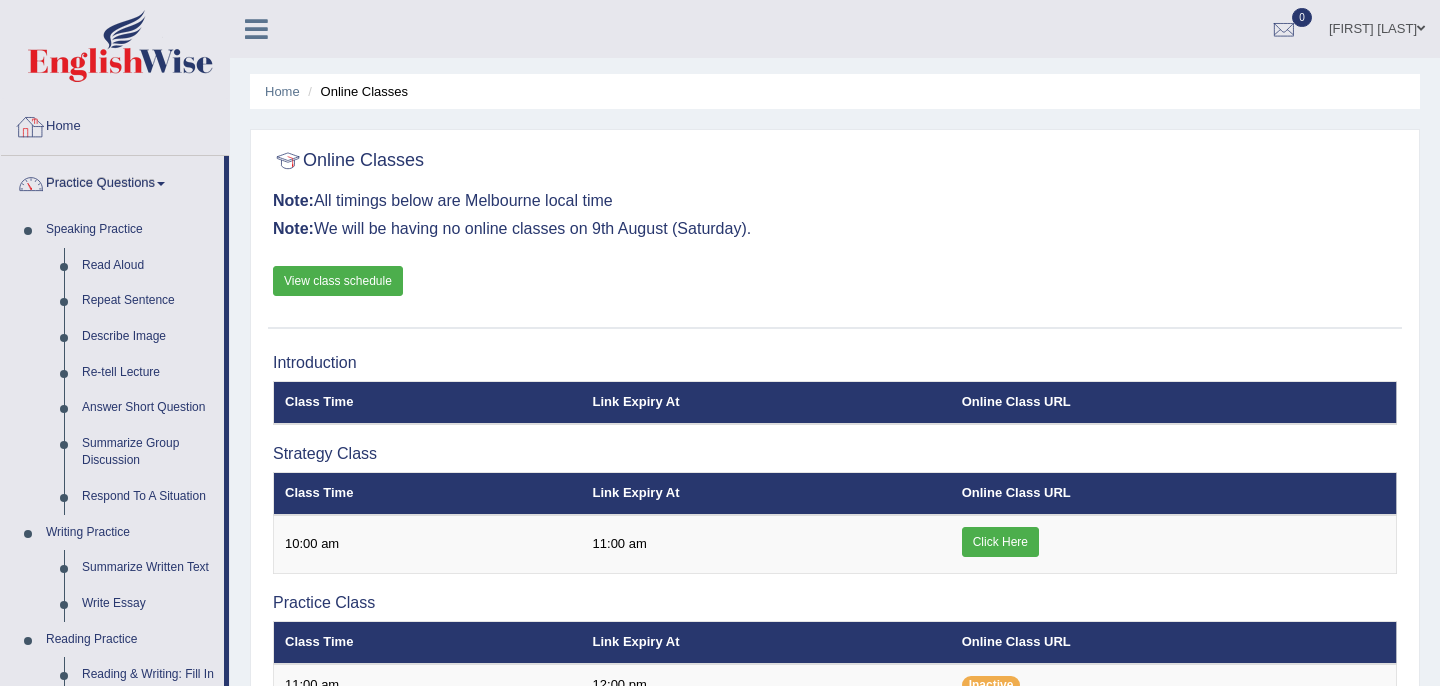 click on "Home" at bounding box center [115, 124] 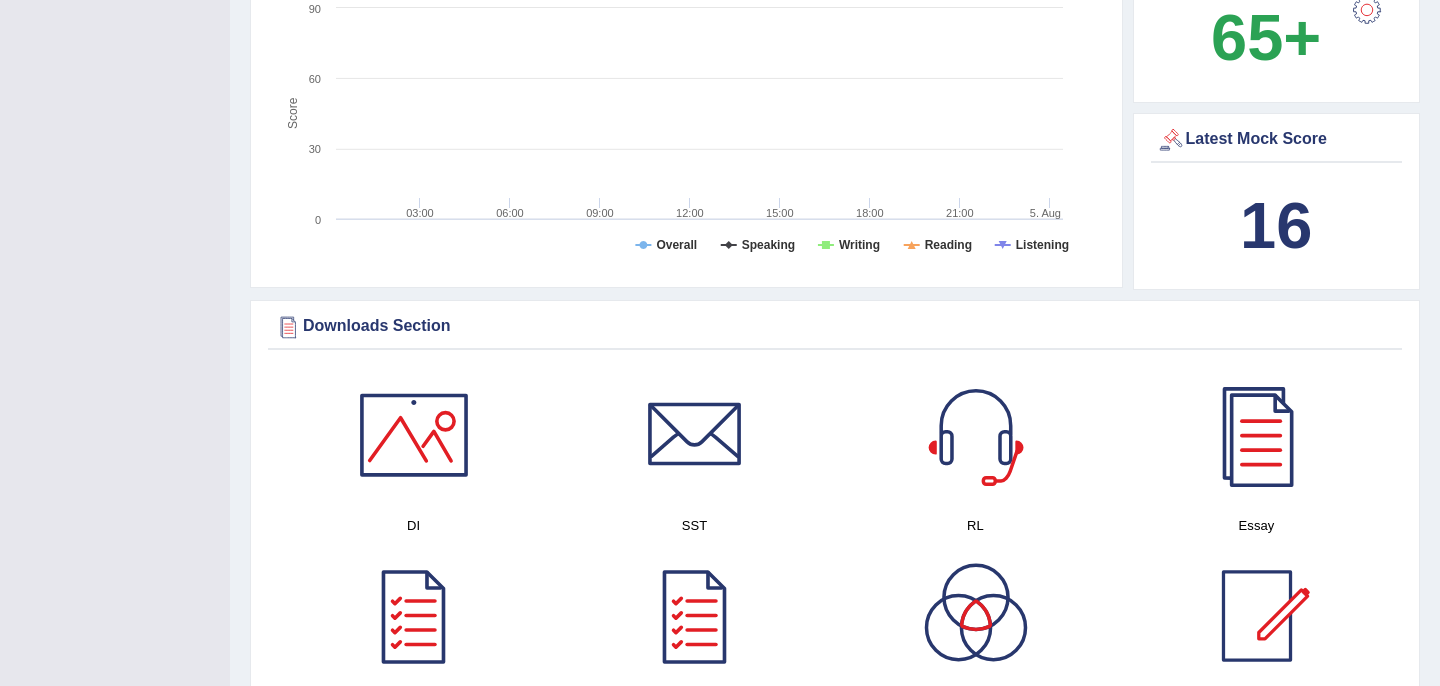scroll, scrollTop: 731, scrollLeft: 0, axis: vertical 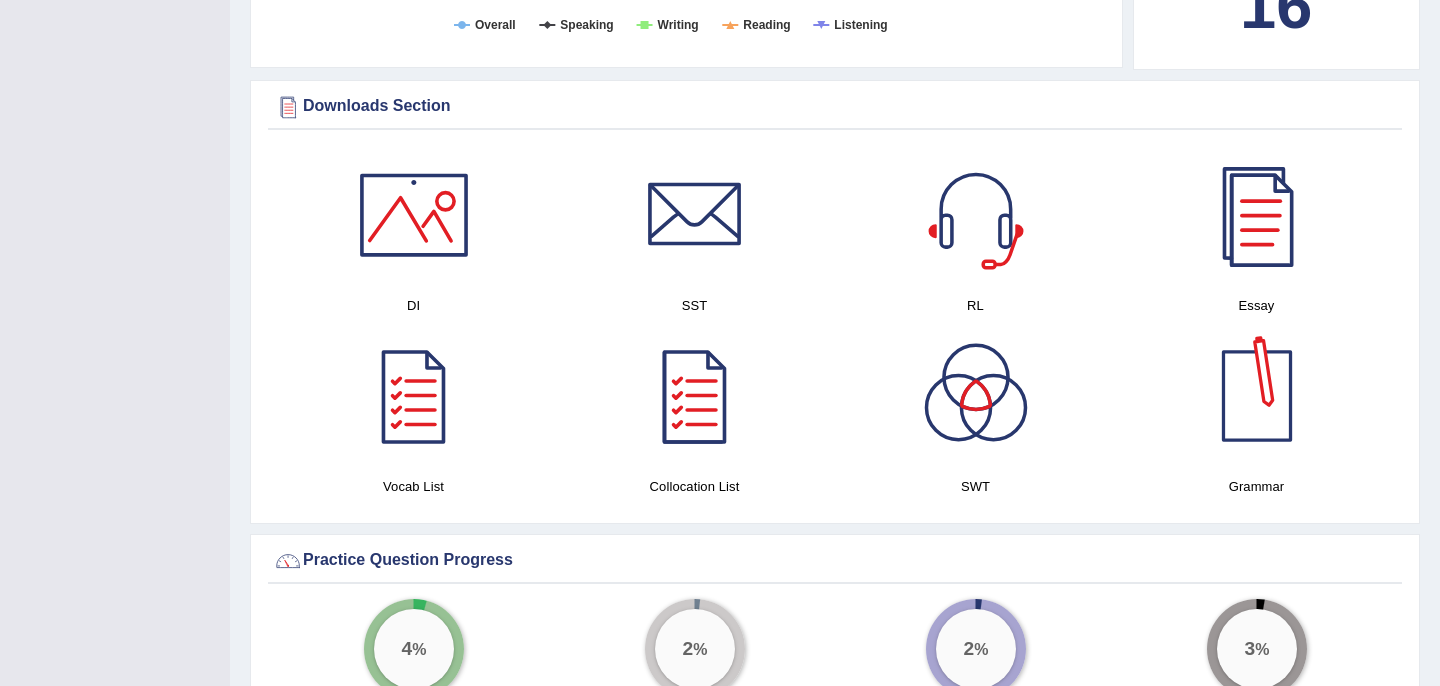 click at bounding box center [1257, 215] 